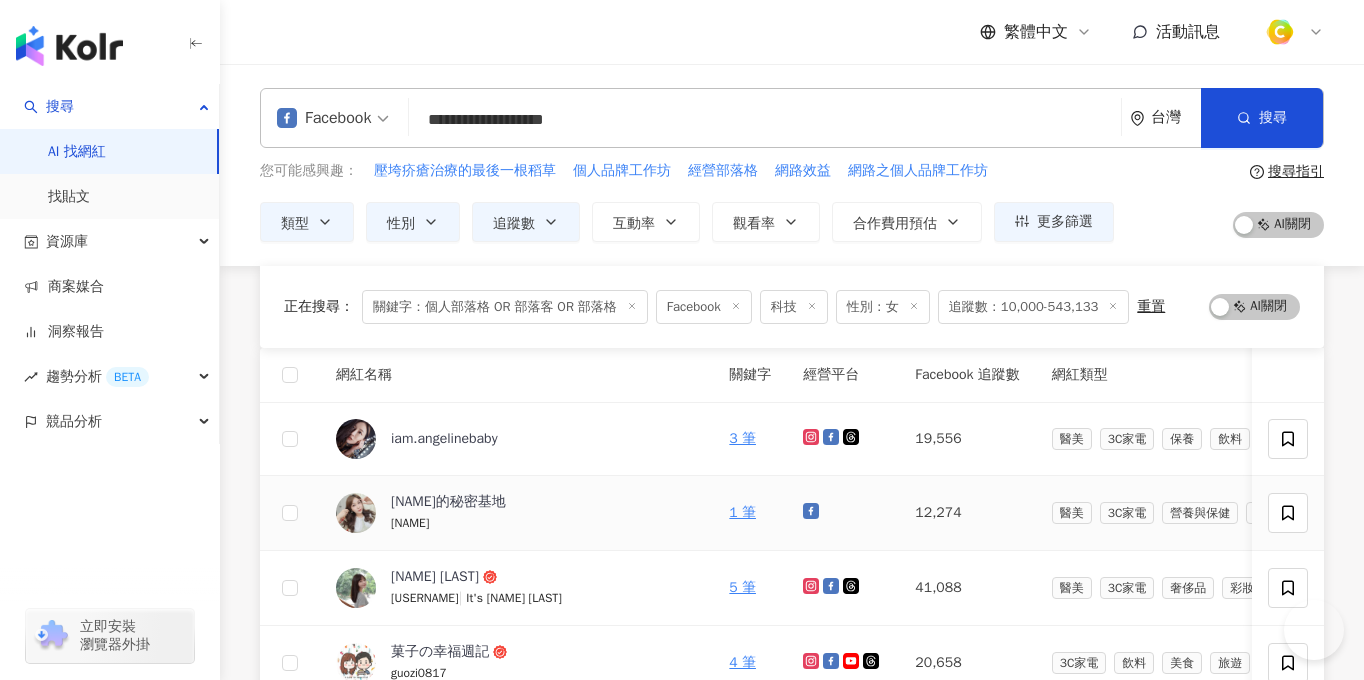 scroll, scrollTop: 284, scrollLeft: 0, axis: vertical 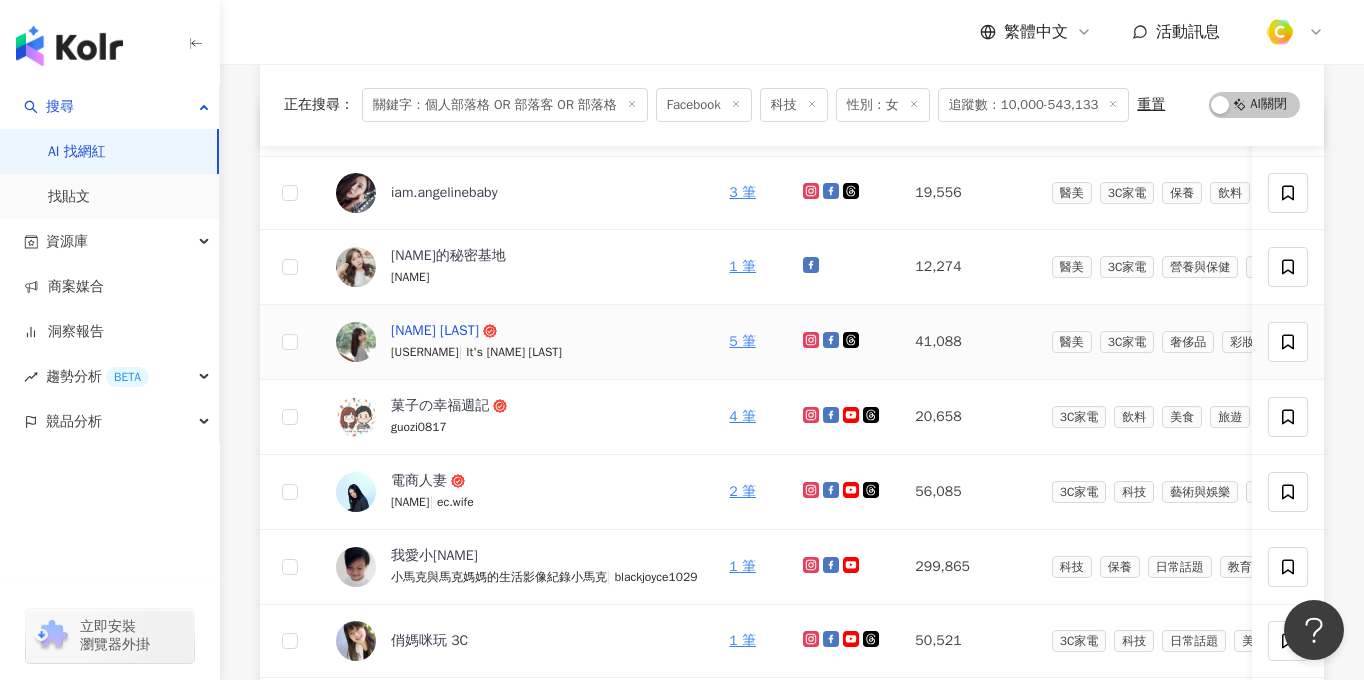 click on "Mandy Lee" at bounding box center [435, 331] 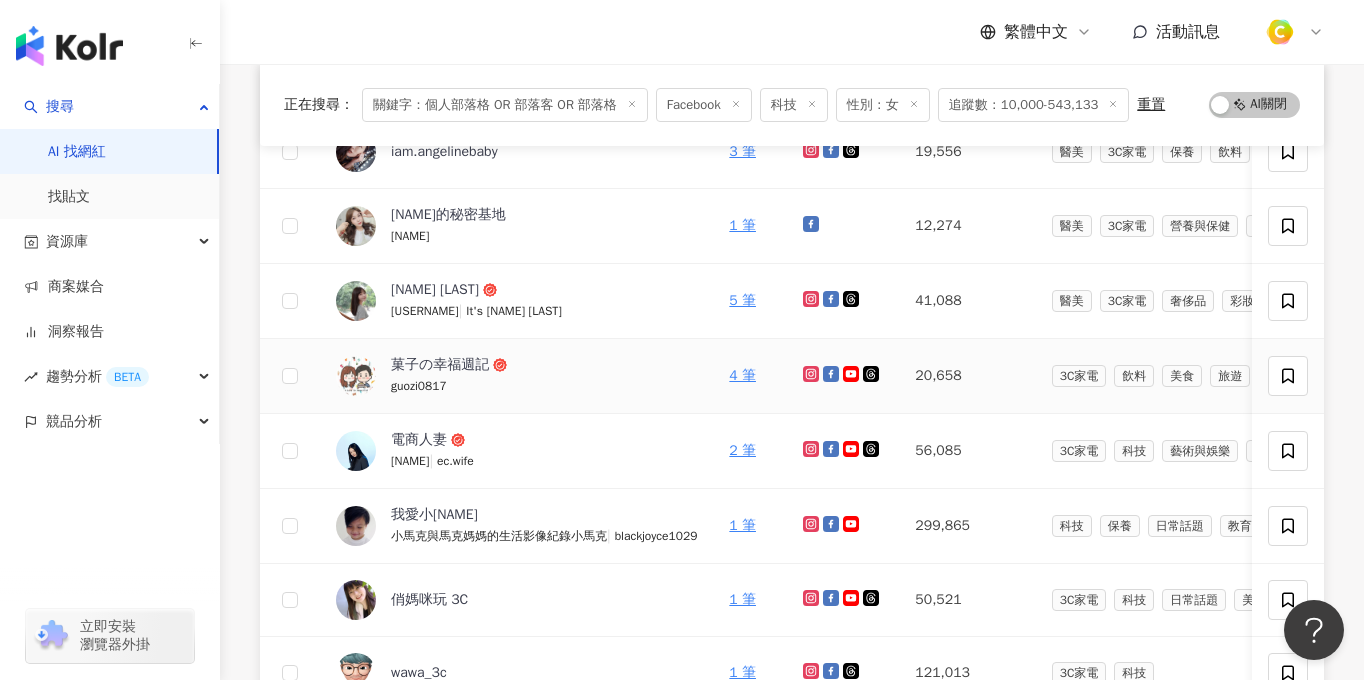 scroll, scrollTop: 288, scrollLeft: 0, axis: vertical 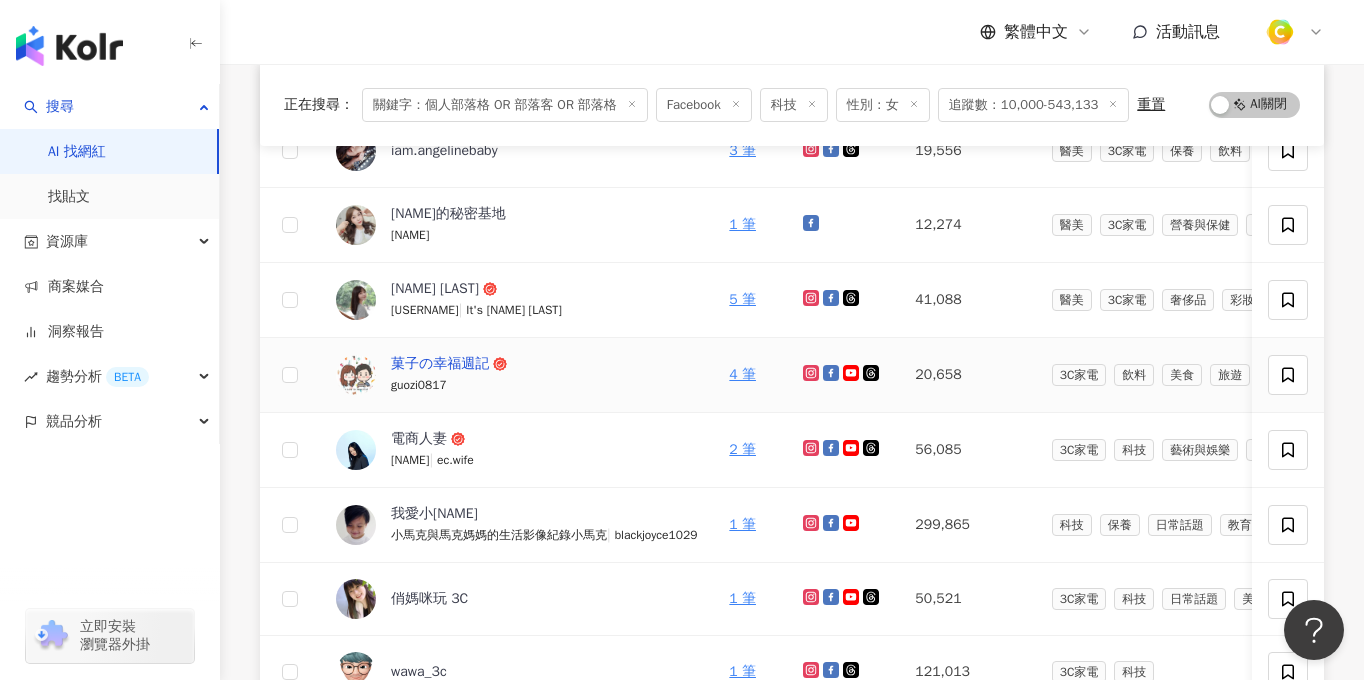 click on "菓子の幸福週記" at bounding box center [440, 364] 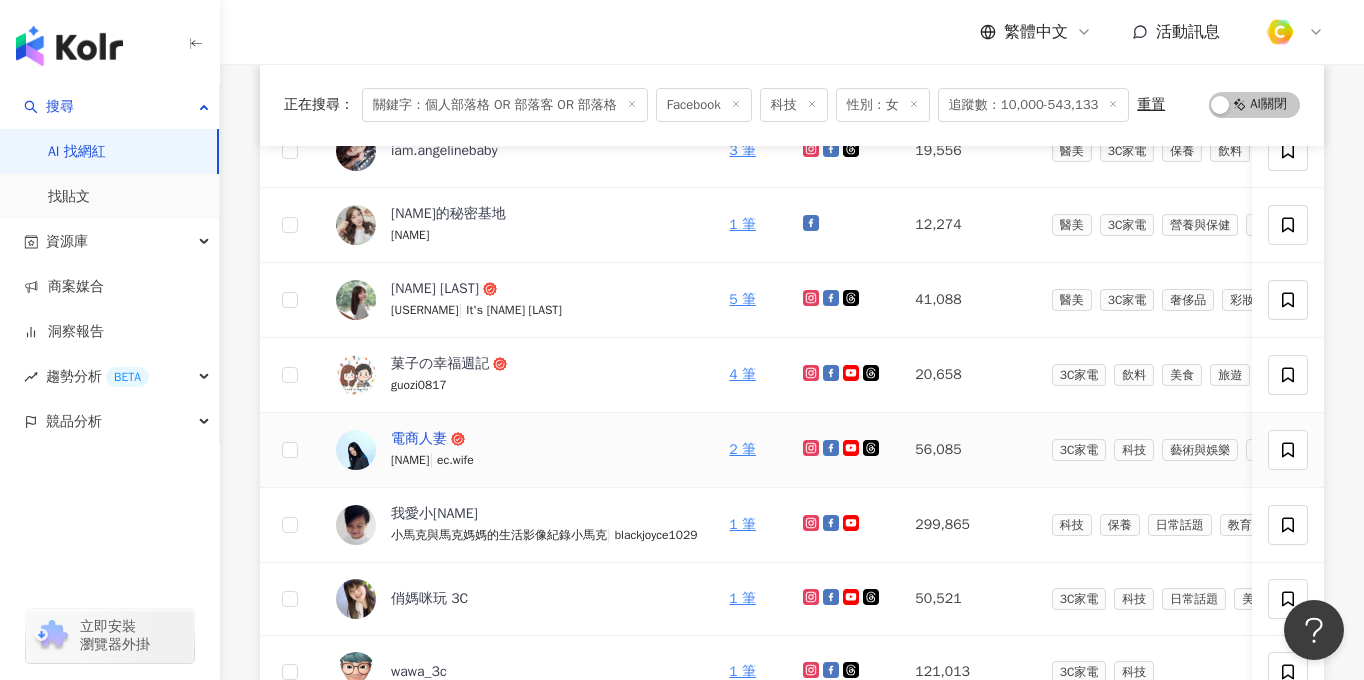 click on "電商人妻" at bounding box center [419, 439] 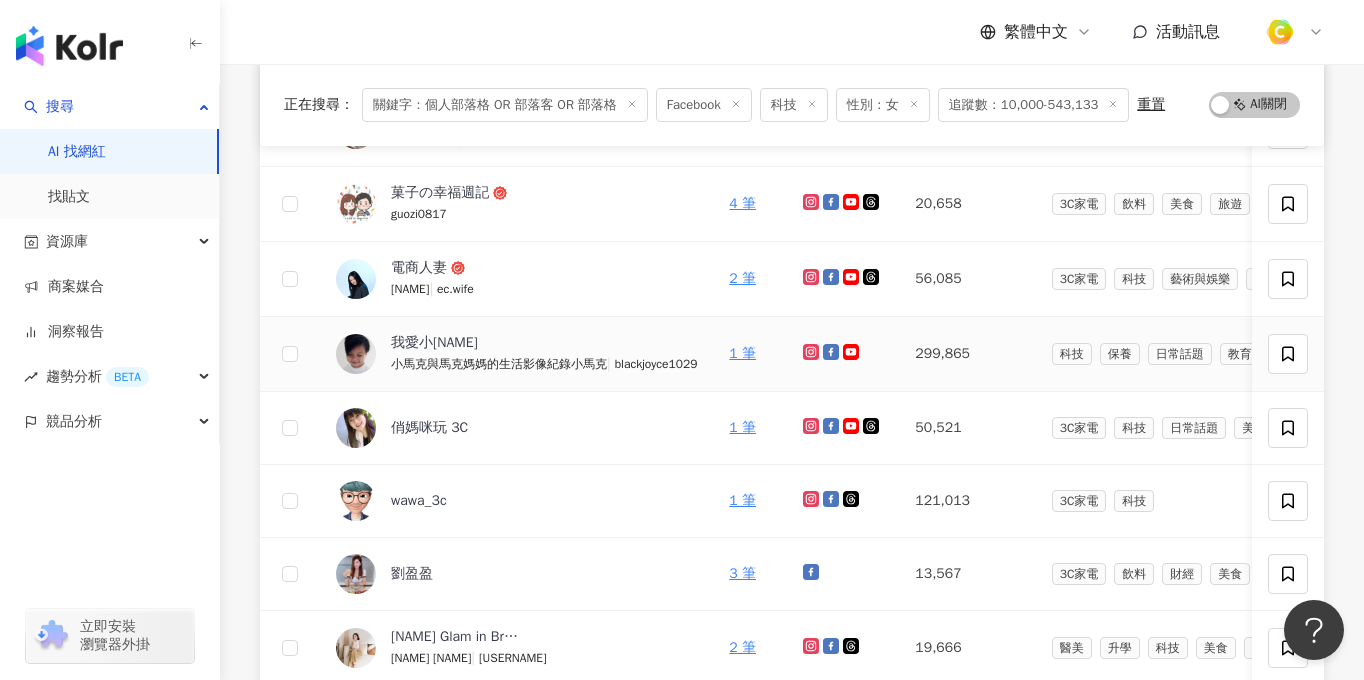 scroll, scrollTop: 459, scrollLeft: 0, axis: vertical 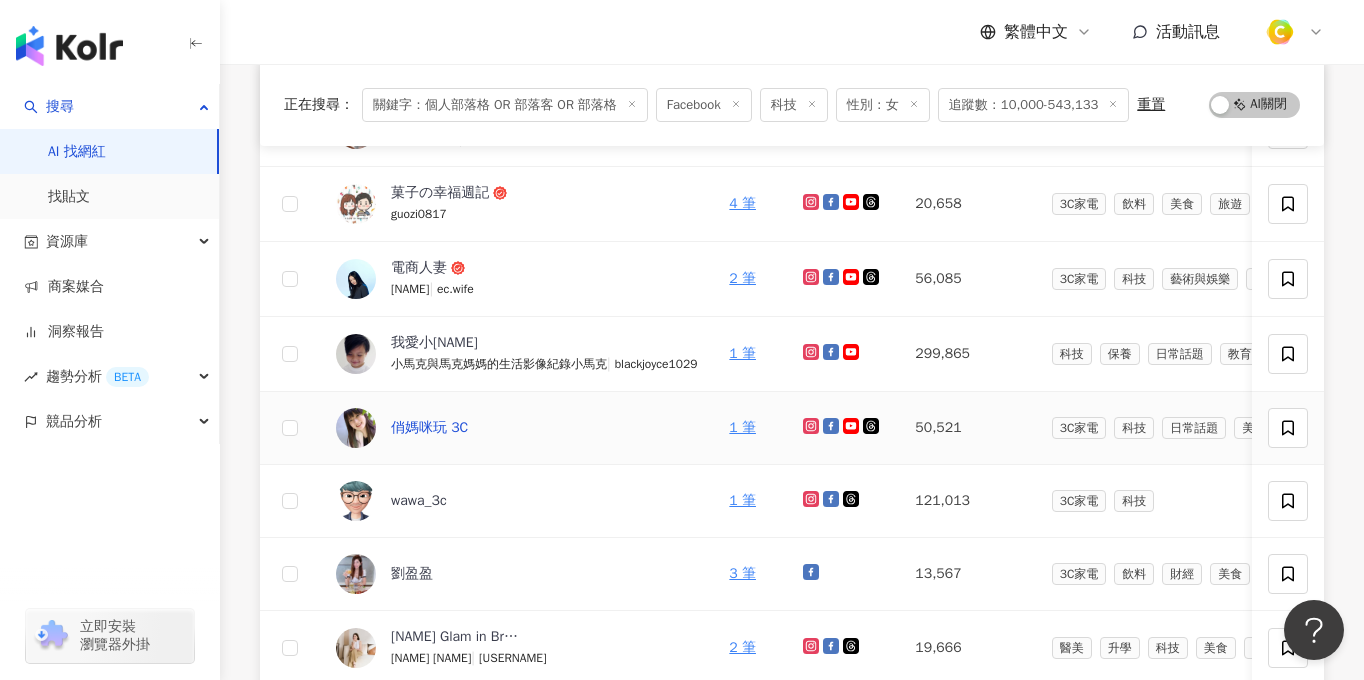 click on "俏媽咪玩 3C" at bounding box center [429, 428] 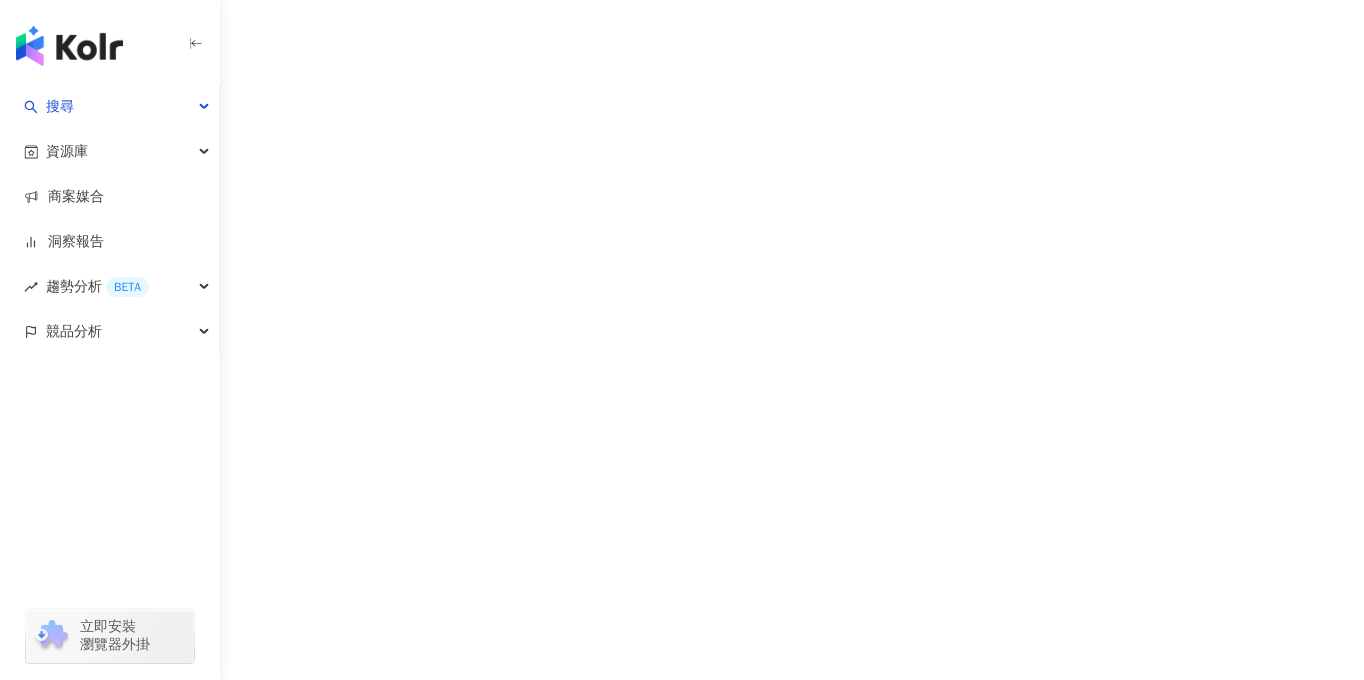 scroll, scrollTop: 0, scrollLeft: 0, axis: both 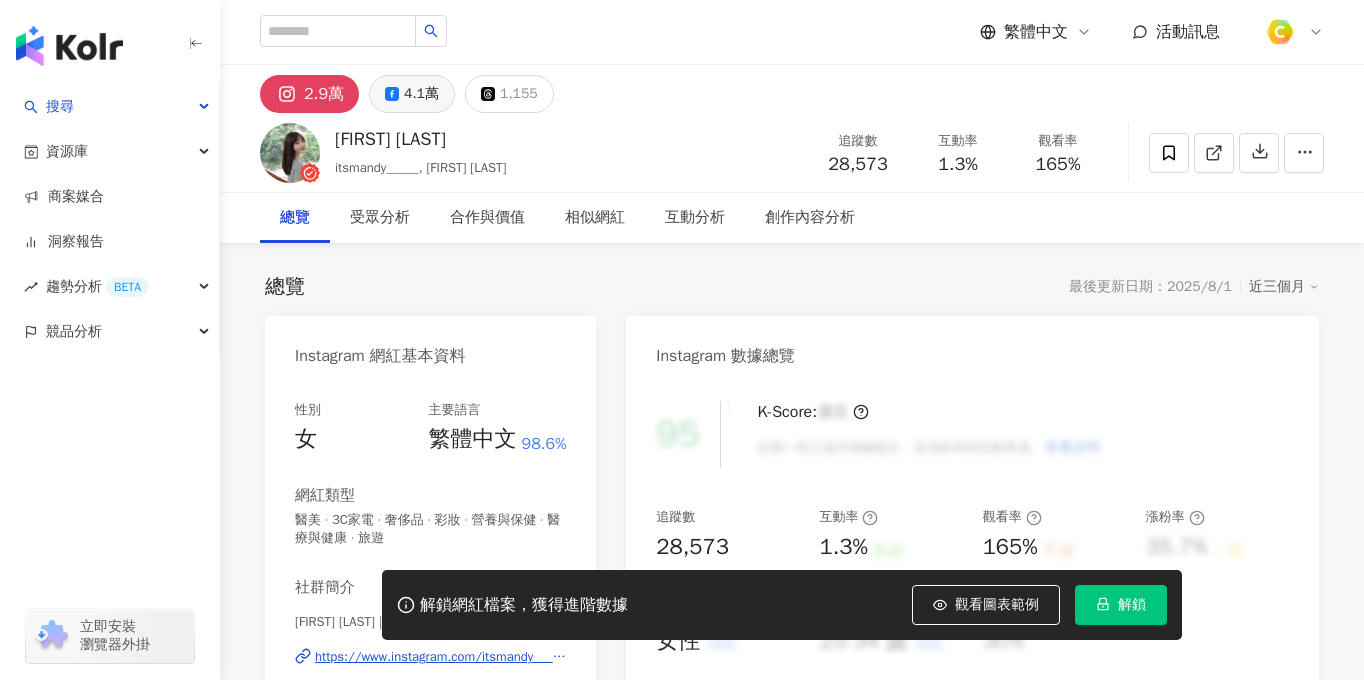 click on "4.1萬" at bounding box center (421, 94) 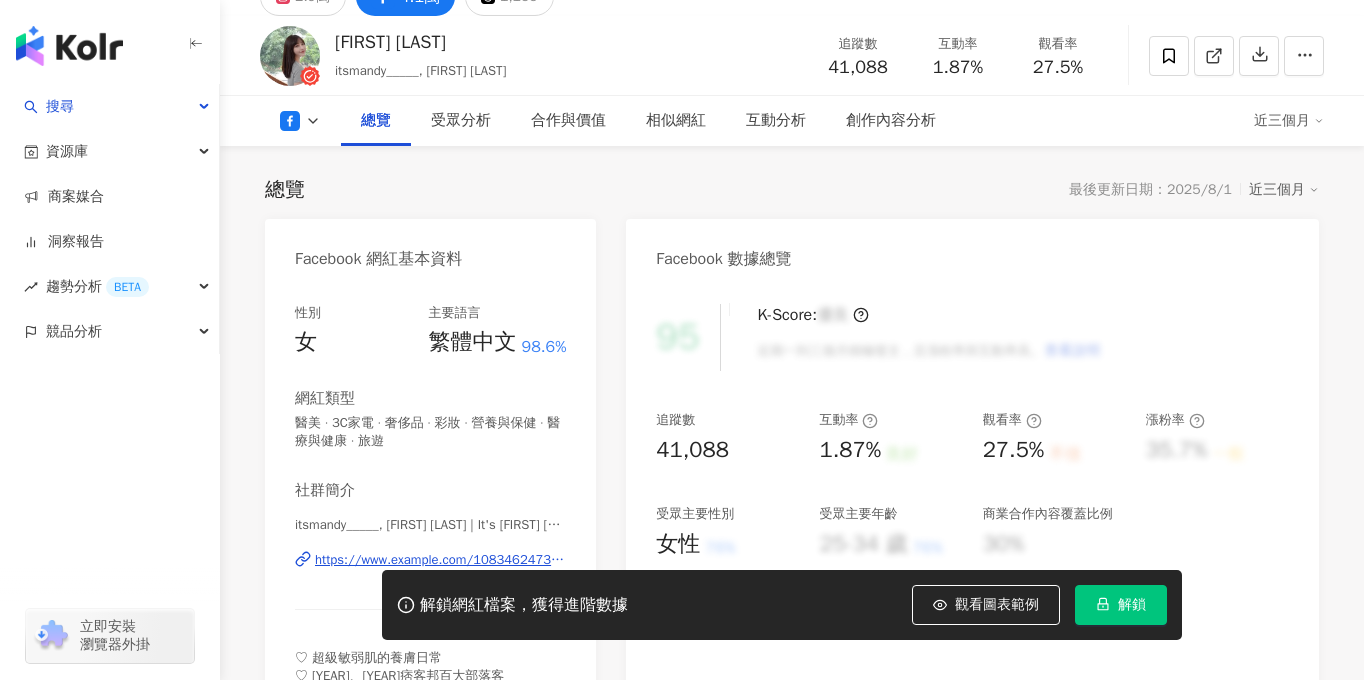 scroll, scrollTop: 117, scrollLeft: 0, axis: vertical 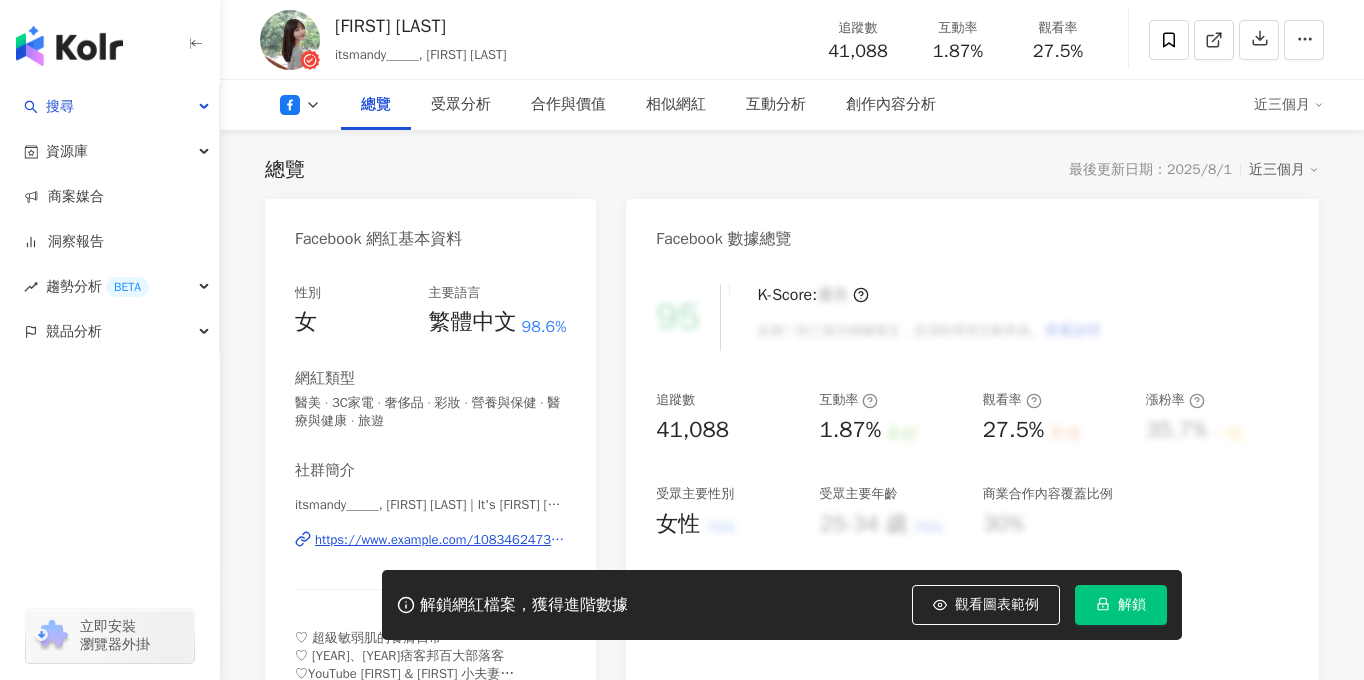 type 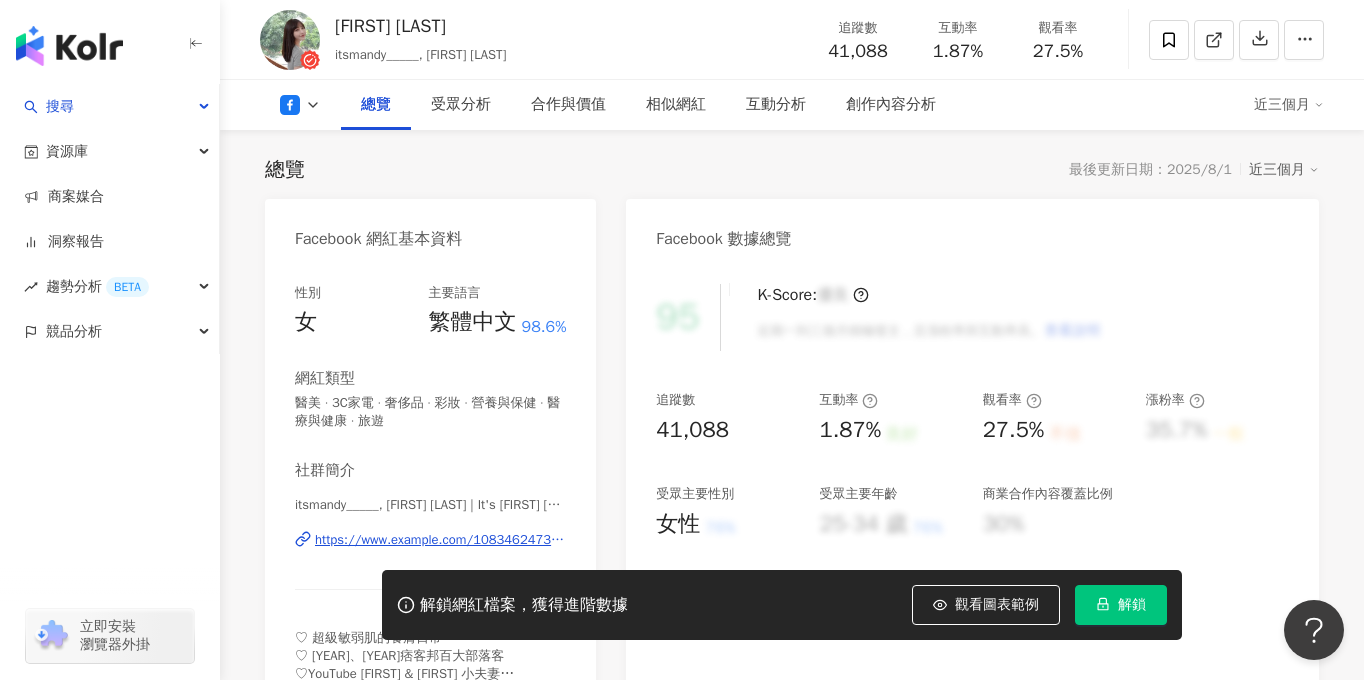 scroll, scrollTop: 0, scrollLeft: 0, axis: both 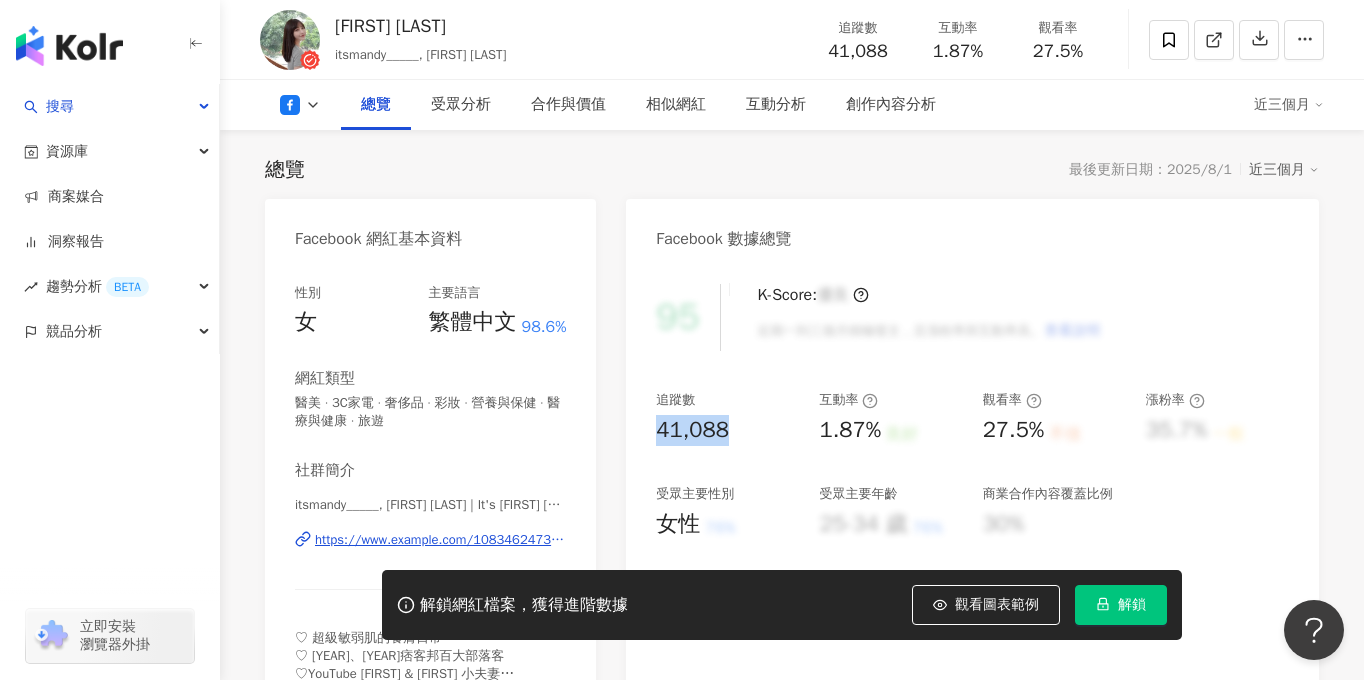 drag, startPoint x: 644, startPoint y: 428, endPoint x: 738, endPoint y: 427, distance: 94.00532 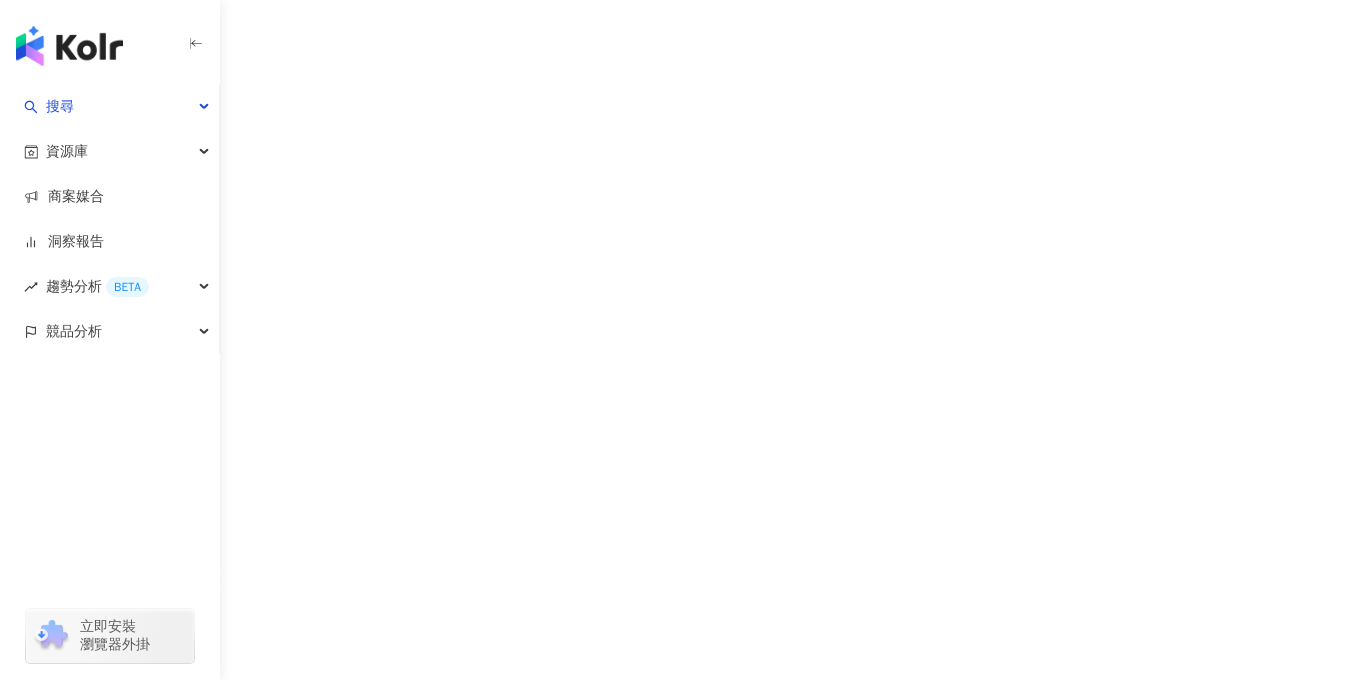 scroll, scrollTop: 0, scrollLeft: 0, axis: both 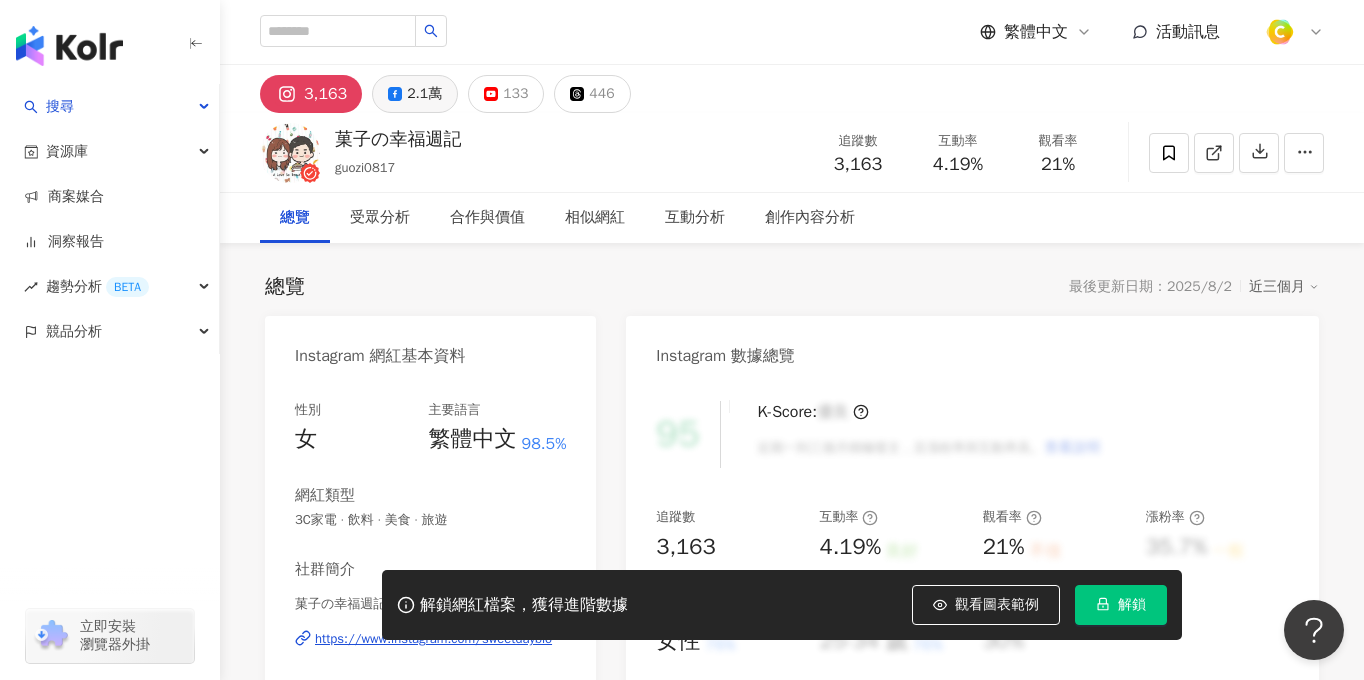 click on "2.1萬" at bounding box center (415, 94) 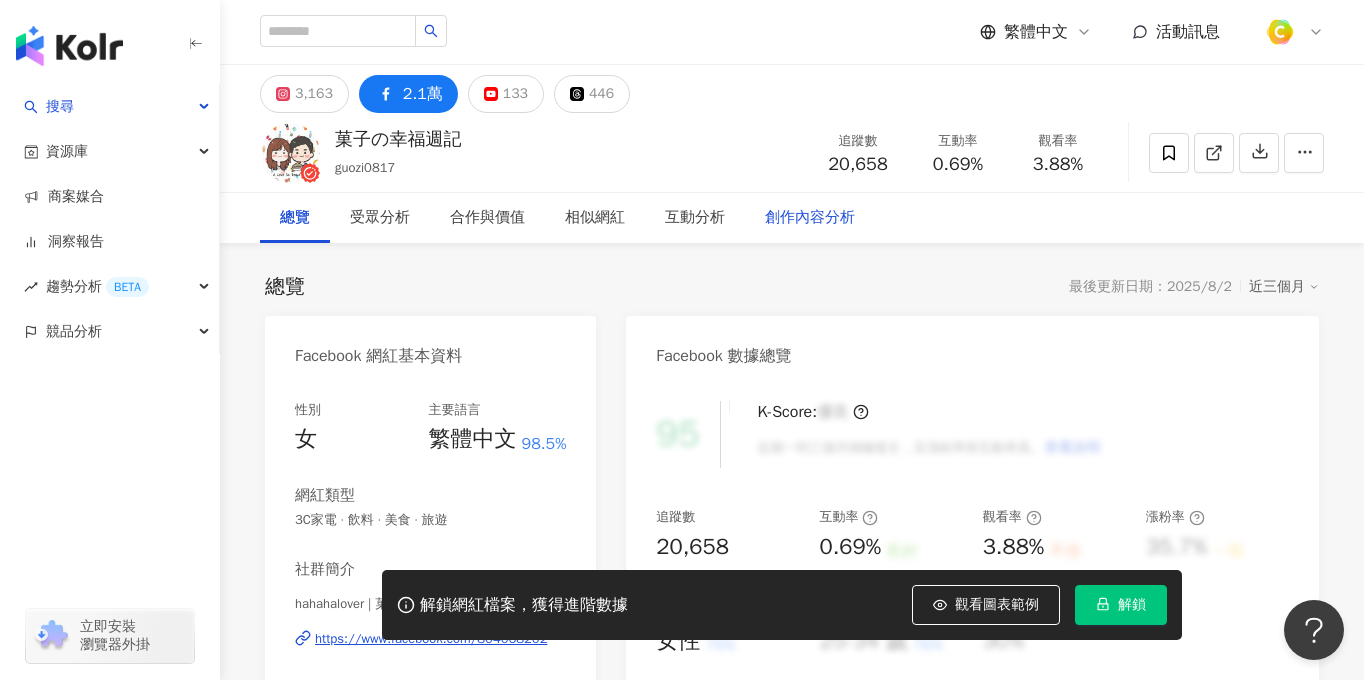 scroll, scrollTop: 310, scrollLeft: 0, axis: vertical 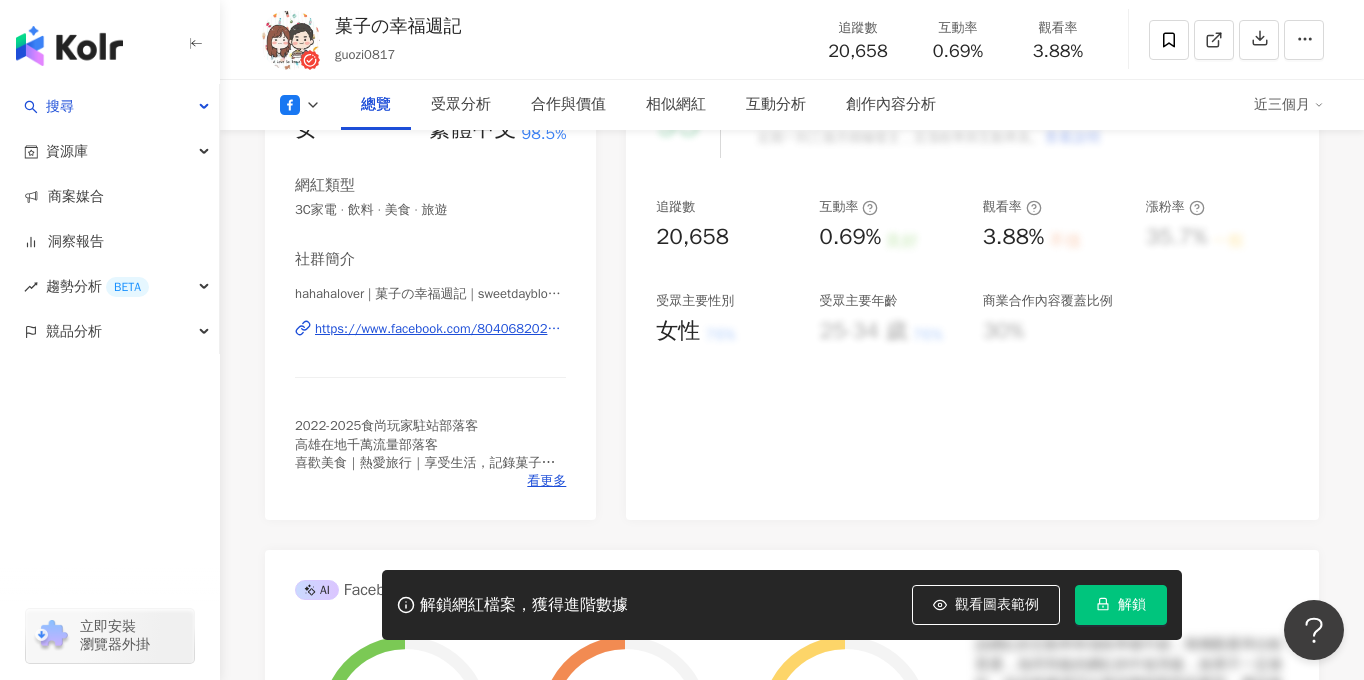 type 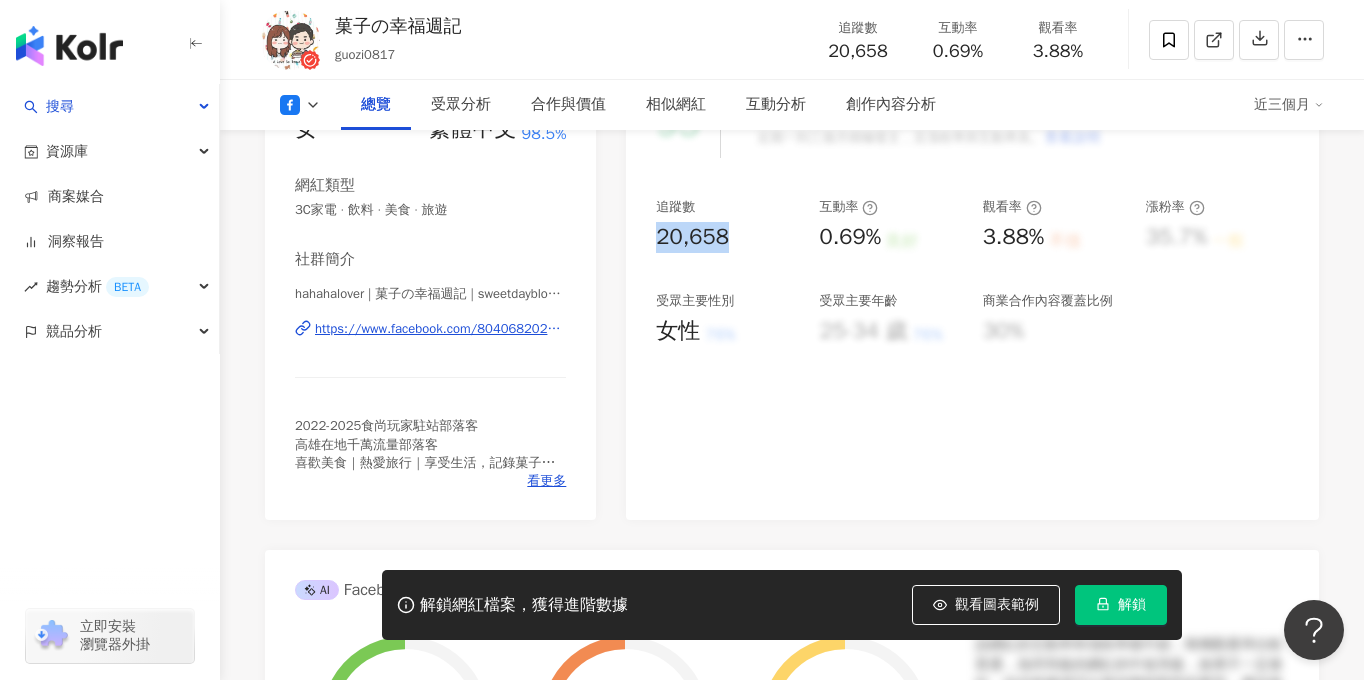 drag, startPoint x: 655, startPoint y: 228, endPoint x: 753, endPoint y: 229, distance: 98.005104 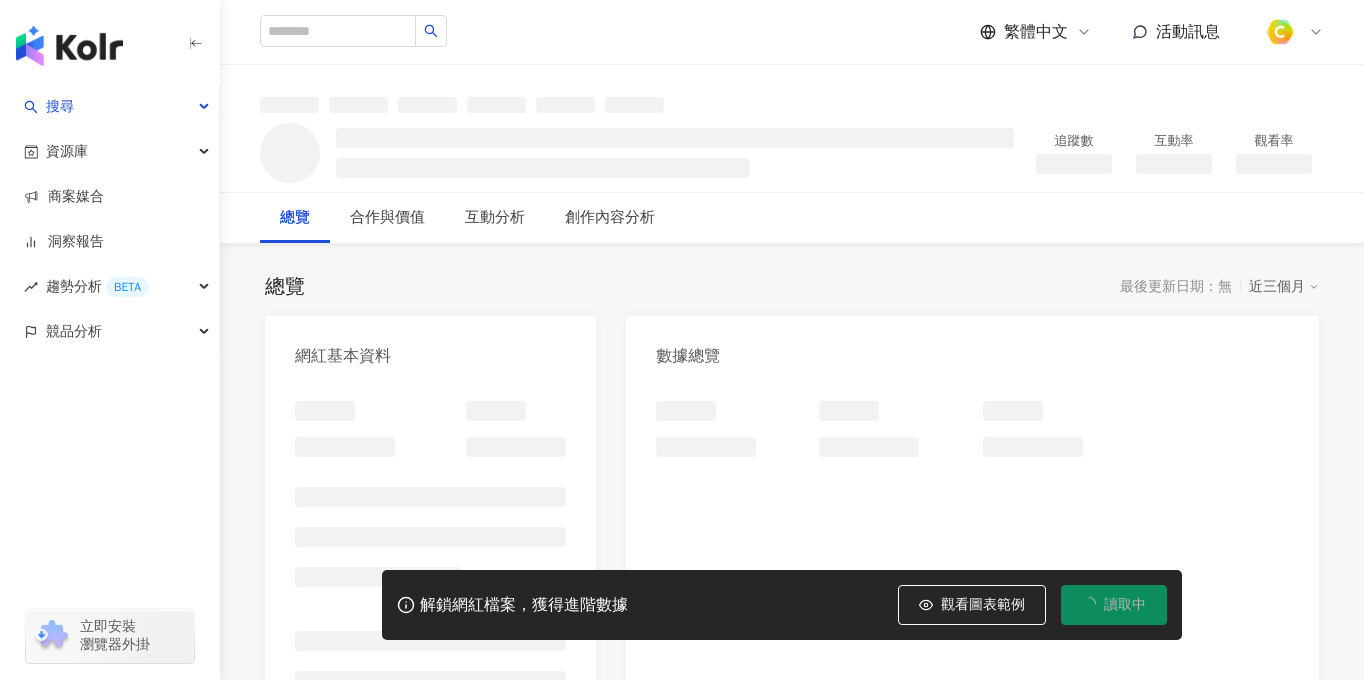 scroll, scrollTop: 0, scrollLeft: 0, axis: both 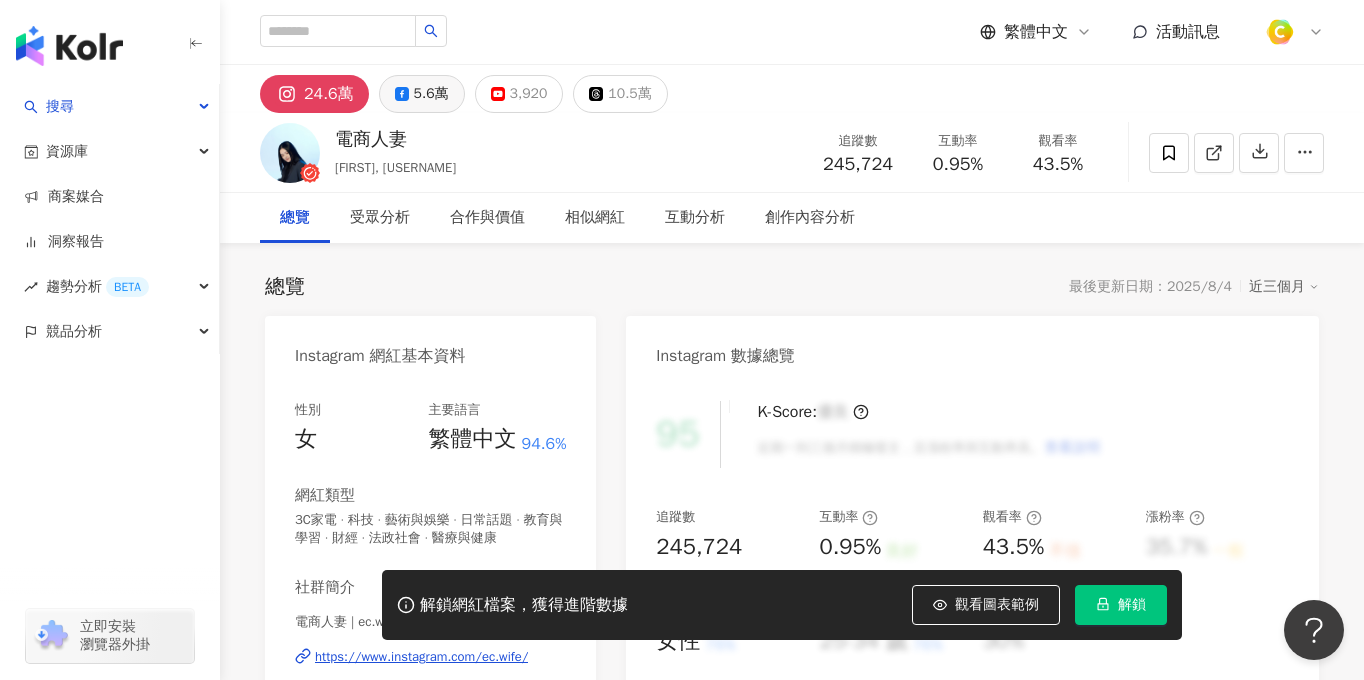 click on "5.6萬" at bounding box center (422, 94) 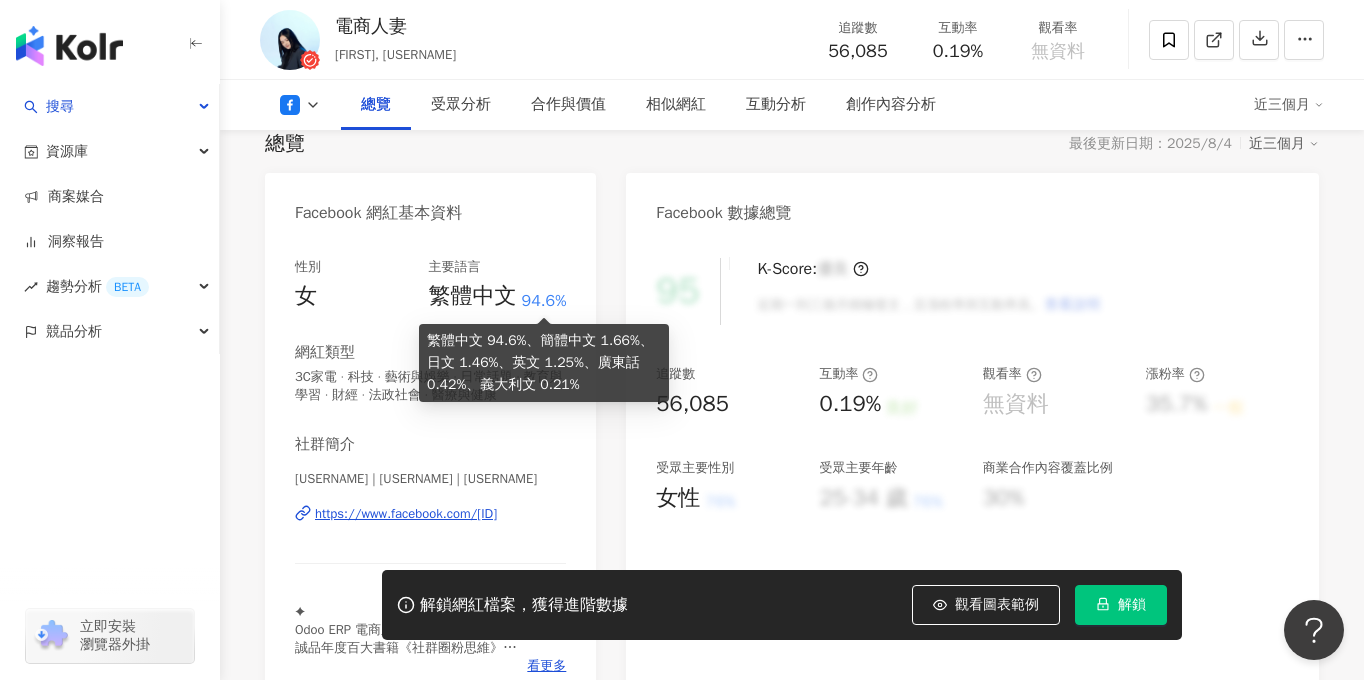 scroll, scrollTop: 156, scrollLeft: 0, axis: vertical 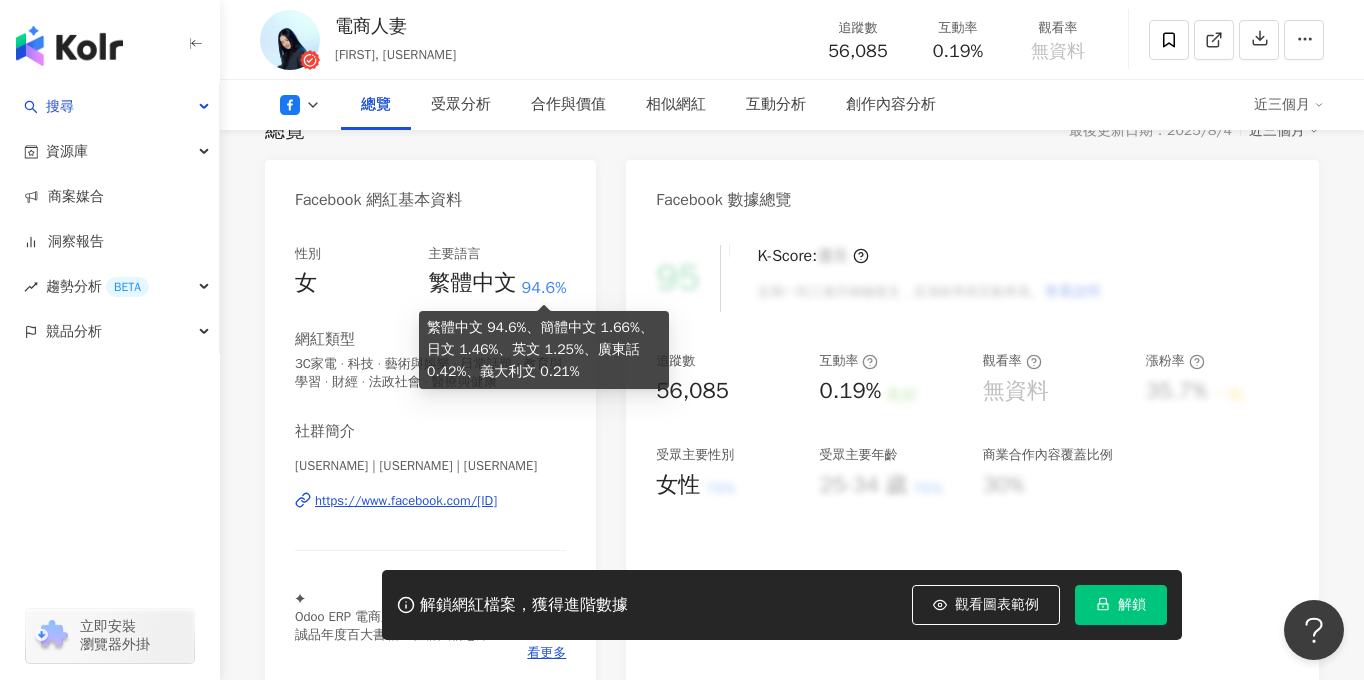 type 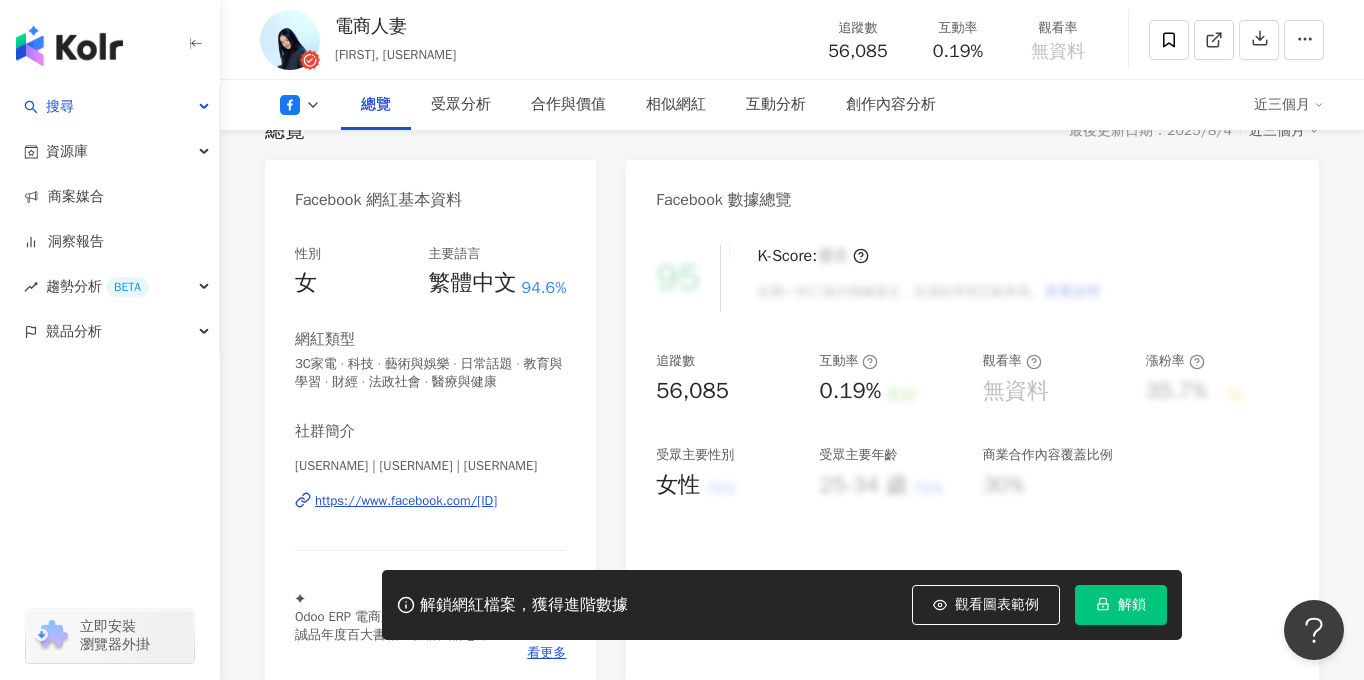 scroll, scrollTop: 207, scrollLeft: 0, axis: vertical 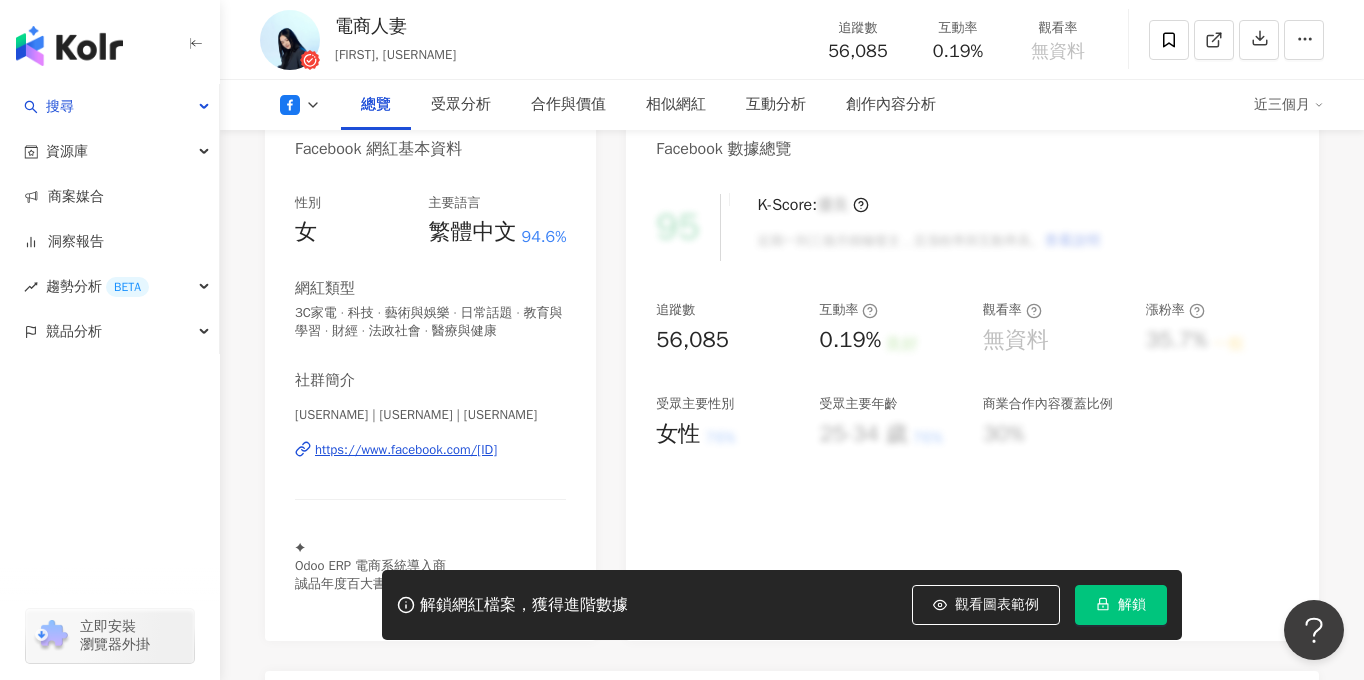 click on "https://www.facebook.com/284871889111271" at bounding box center (406, 450) 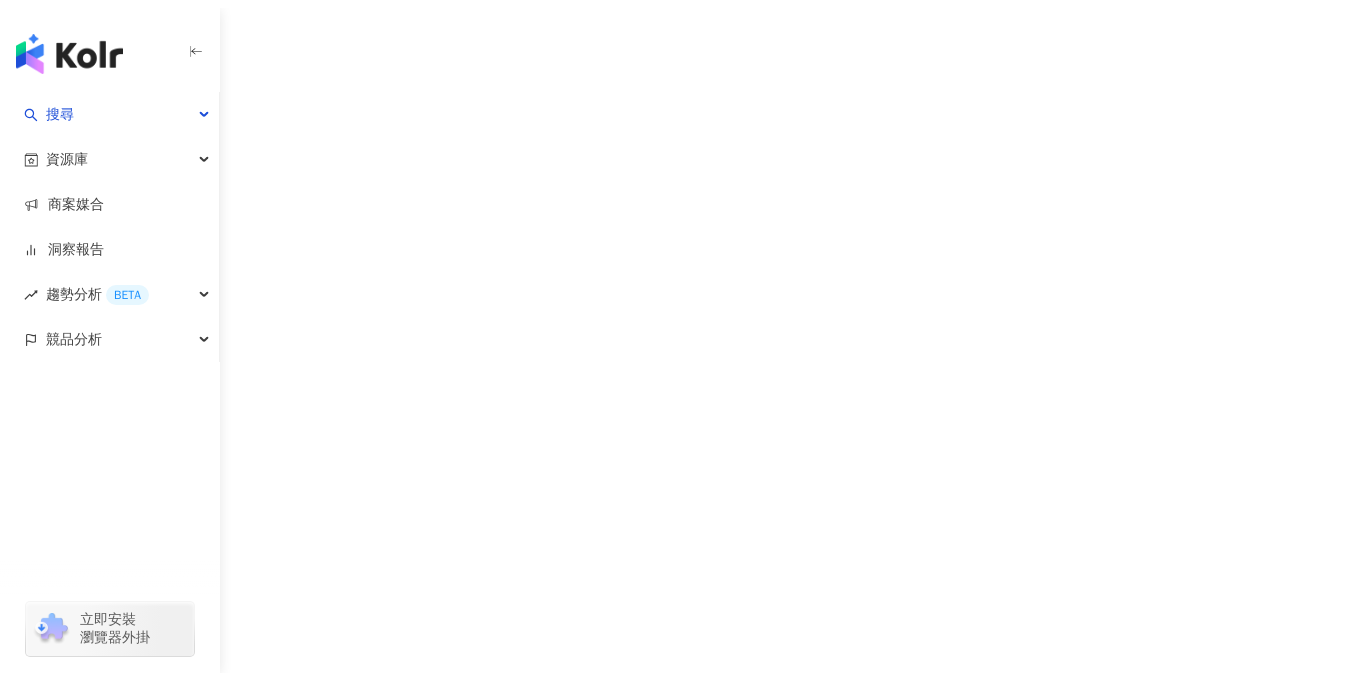 scroll, scrollTop: 0, scrollLeft: 0, axis: both 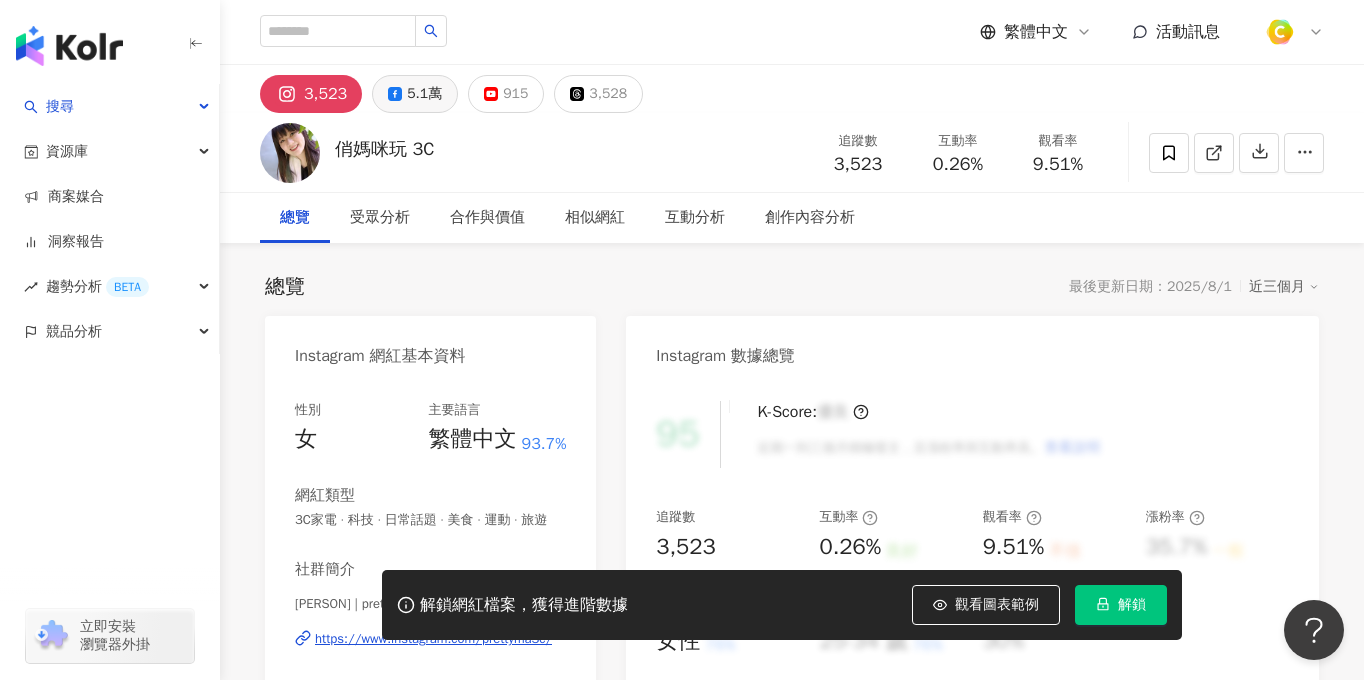 click on "5.1萬" at bounding box center (424, 94) 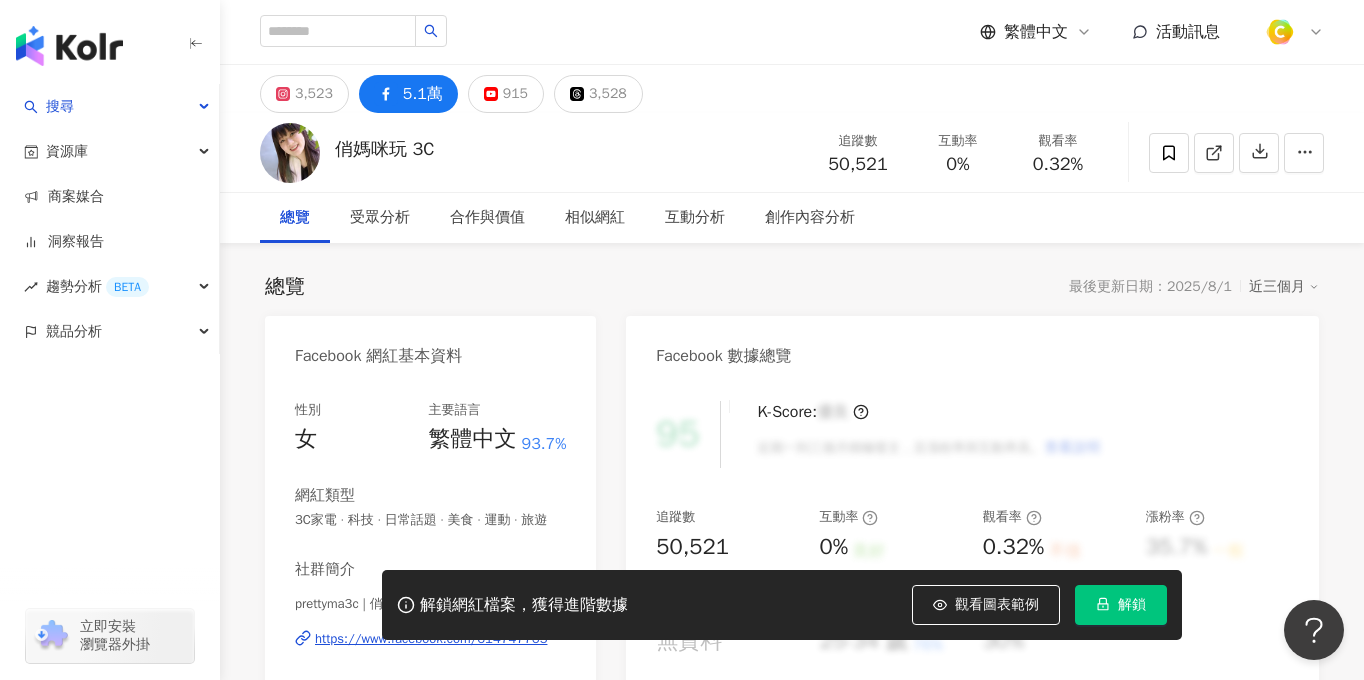 type 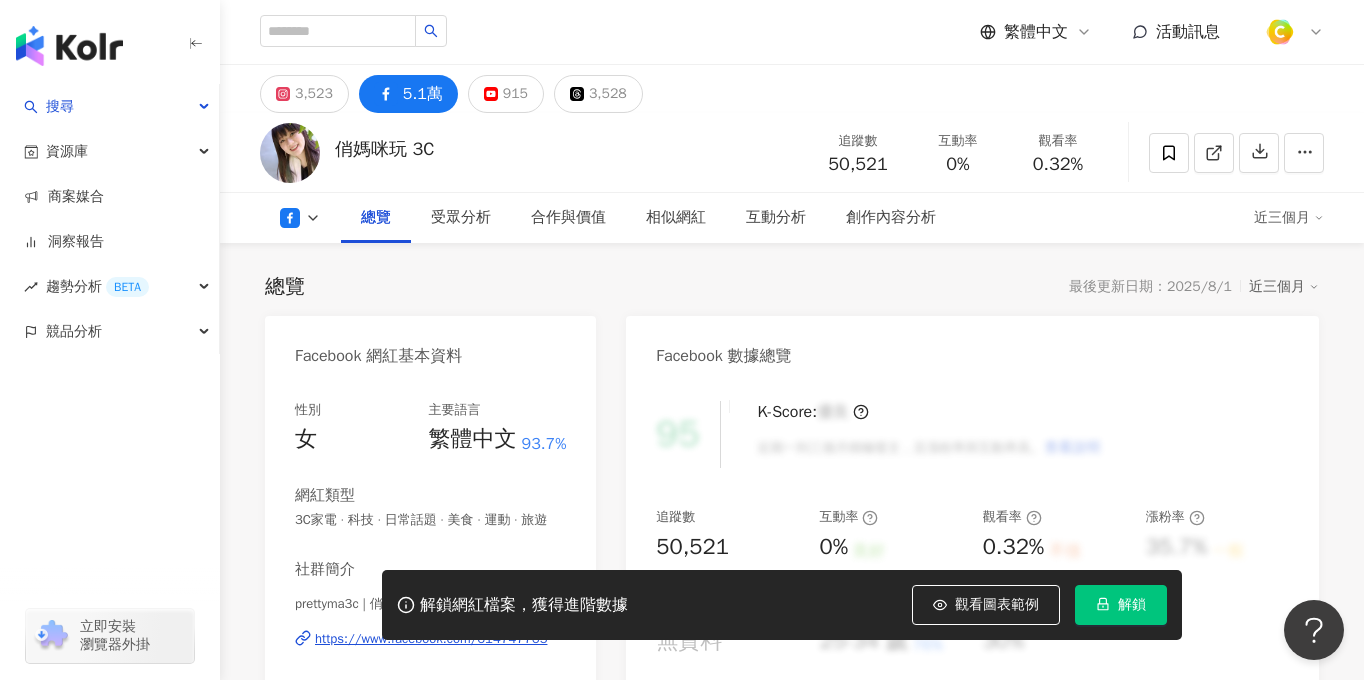 scroll, scrollTop: 252, scrollLeft: 0, axis: vertical 